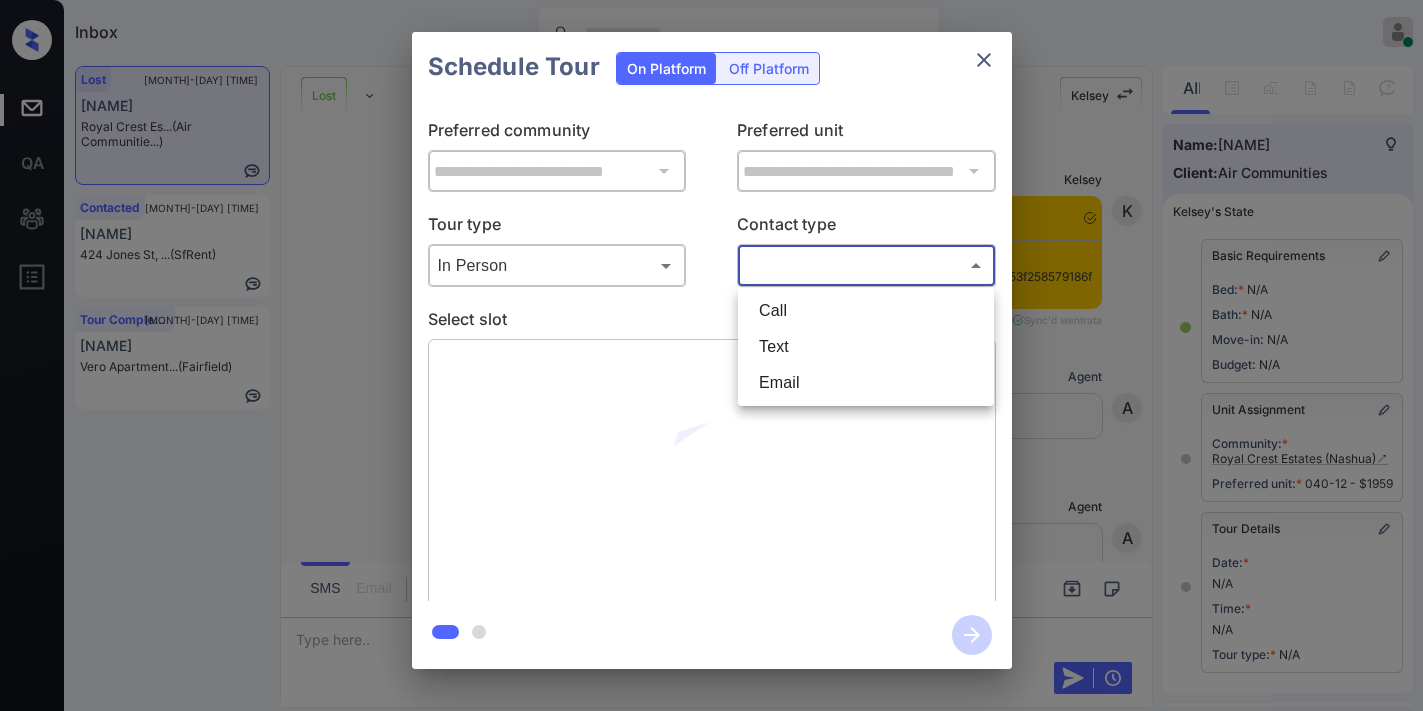 scroll, scrollTop: 0, scrollLeft: 0, axis: both 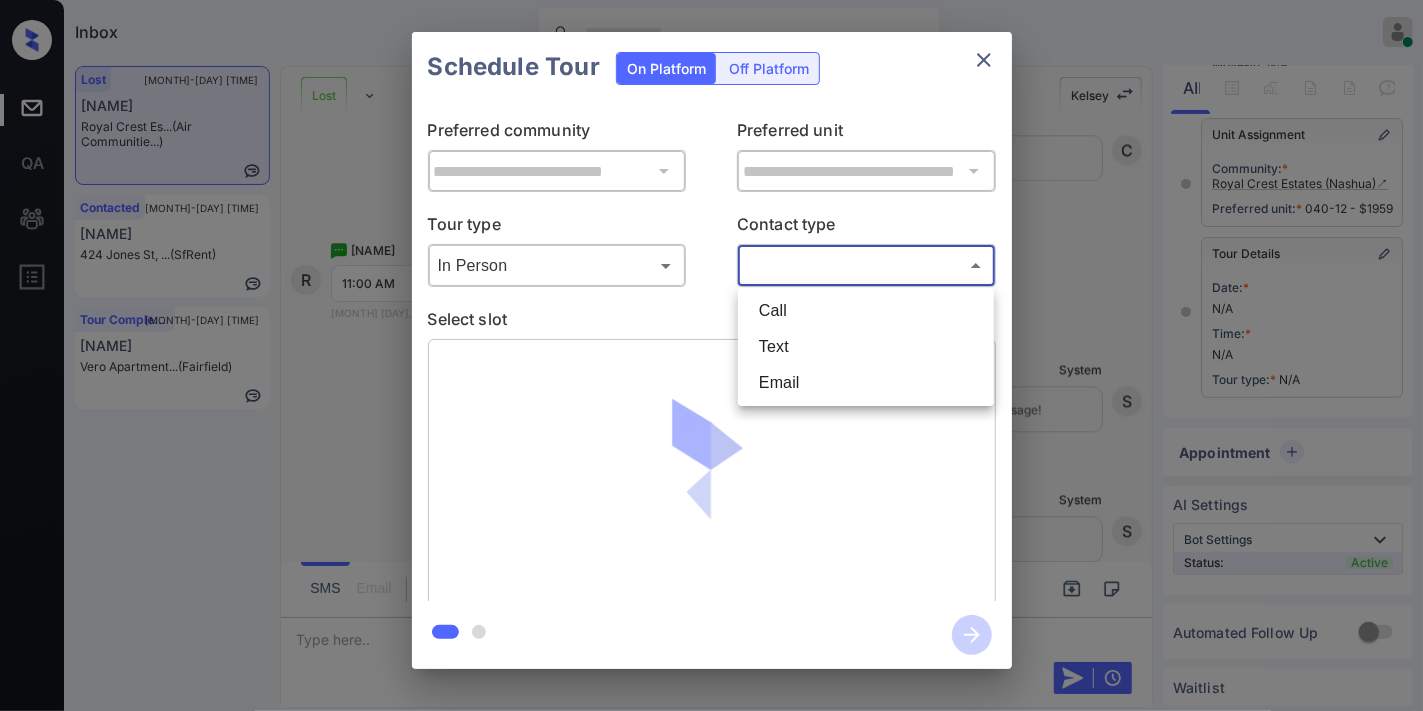 click on "Call" at bounding box center (866, 311) 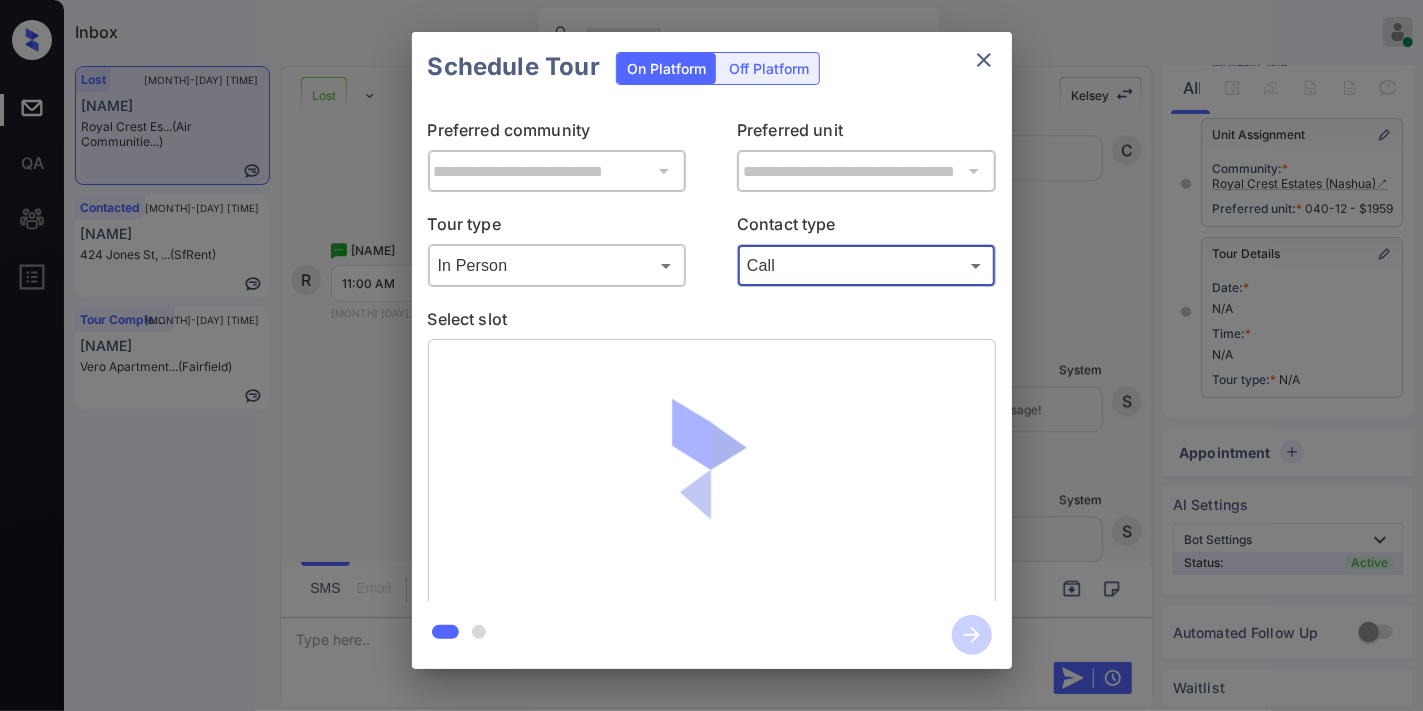 click on "Inbox Samantha Soliven Online Set yourself   offline Set yourself   on break Profile Switch to  dark  mode Sign out Lost [MONTH]-[DAY] [TIME]   [NAME] Royal Crest Es...  (Air Communitie...) Contacted [MONTH]-[DAY] [TIME]   Jasmine Nisha [NUMBER] [STREET], ...  (SfRent) Tour Completed [MONTH]-[DAY] [TIME]   Haizhou Zhu Vero Apartment...  (Fairfield) Lost Lead Sentiment: Angry Upon sliding the acknowledgement:  Lead will move to lost stage. * ​ SMS and call option will be set to opt out. AFM will be turned off for the lead. Kelsey New Message Kelsey Notes Note: https://conversation.getzuma.com/6636d453f258579186f8f474 [MONTH] [DAY], [YEAR] [TIME]  Sync'd w  entrata K New Message Agent Lead created via emailParser. [MONTH] [DAY], [YEAR] [TIME] A New Message Agent AFM Request sent to Kelsey. [MONTH] [DAY], [YEAR] [TIME] A New Message Agent Notes Note: [MONTH] [DAY], [YEAR] [TIME] A New Message Kelsey [MONTH] [DAY], [YEAR] [TIME]   | TemplateAFMSms  Sync'd w  entrata K New Message [NAME] [MONTH] [DAY], [YEAR] [TIME]    Sync'd w  entrata R New Message System S Kelsey" at bounding box center [711, 355] 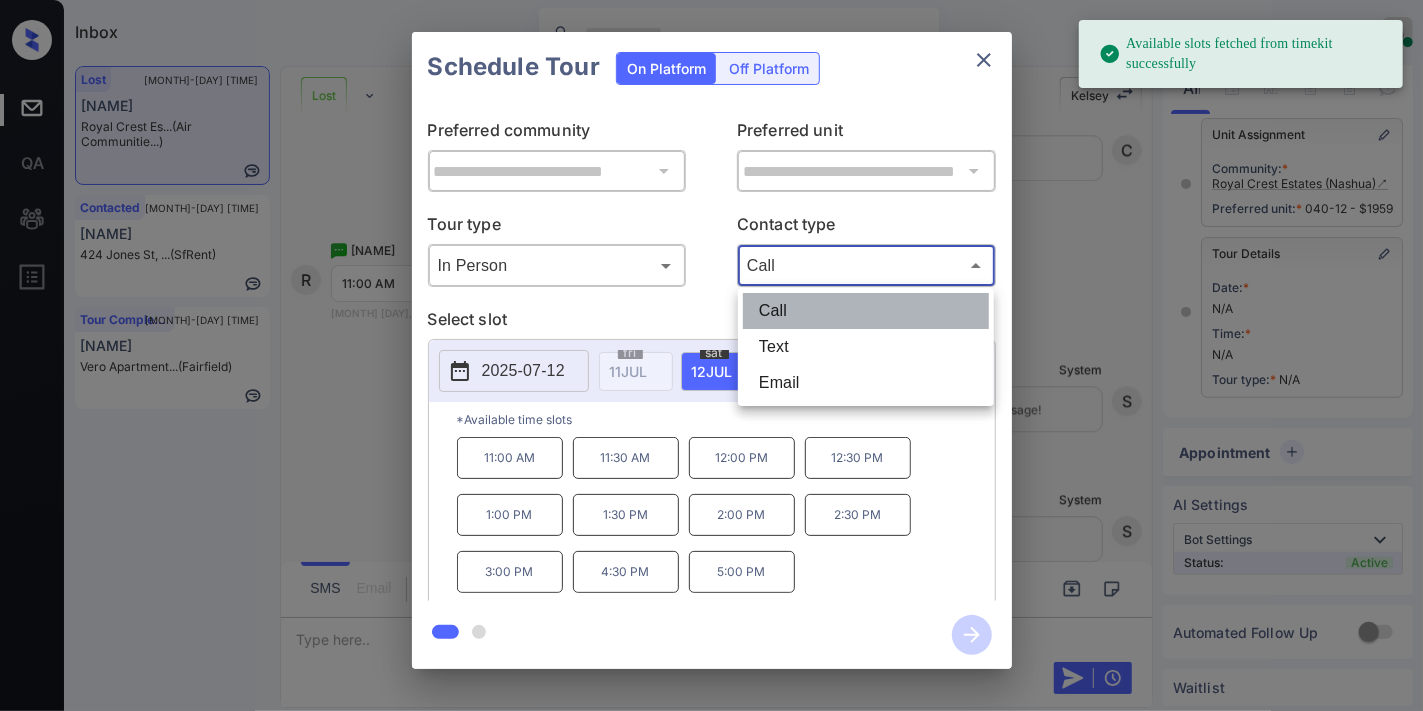 click on "Call" at bounding box center (866, 311) 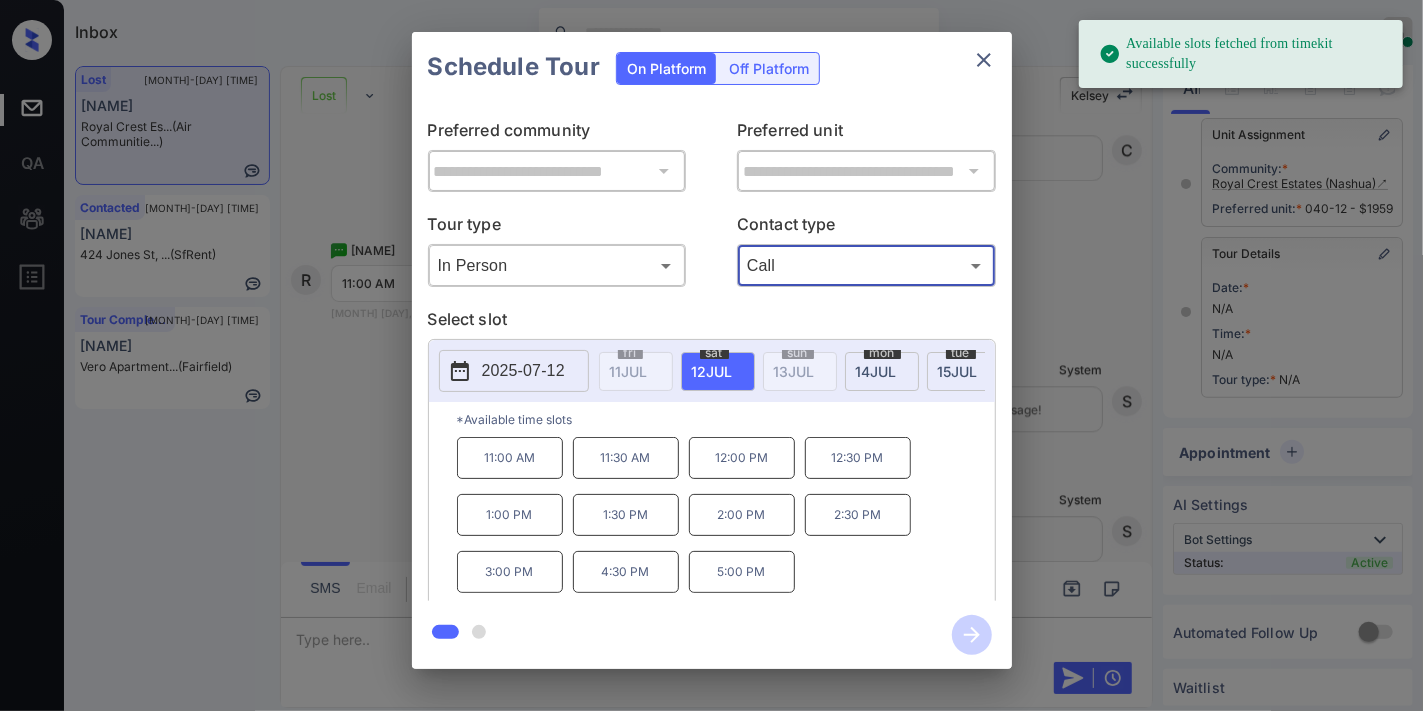 click on "Available slots fetched from timekit successfully Inbox Samantha Soliven Online Set yourself   offline Set yourself   on break Profile Switch to  dark  mode Sign out Lost [MONTH]-[DAY] [TIME]   [NAME] Royal Crest Es...  (Air Communitie...) Contacted [MONTH]-[DAY] [TIME]   Jasmine Nisha [NUMBER] [STREET], ...  (SfRent) Tour Completed [MONTH]-[DAY] [TIME]   Haizhou Zhu Vero Apartment...  (Fairfield) Lost Lead Sentiment: Angry Upon sliding the acknowledgement:  Lead will move to lost stage. * ​ SMS and call option will be set to opt out. AFM will be turned off for the lead. Kelsey New Message Kelsey Notes Note: https://conversation.getzuma.com/6636d453f258579186f8f474 [MONTH] [DAY], [YEAR] [TIME]  Sync'd w  entrata K New Message Agent Lead created via emailParser. [MONTH] [DAY], [YEAR] [TIME] A New Message Agent AFM Request sent to Kelsey. [MONTH] [DAY], [YEAR] [TIME] A New Message Agent Notes Note: [MONTH] [DAY], [YEAR] [TIME] A New Message Kelsey [MONTH] [DAY], [YEAR] [TIME]   | TemplateAFMSms  Sync'd w  entrata K New Message [NAME] [MONTH] [DAY], [YEAR] [TIME]   R" at bounding box center [711, 355] 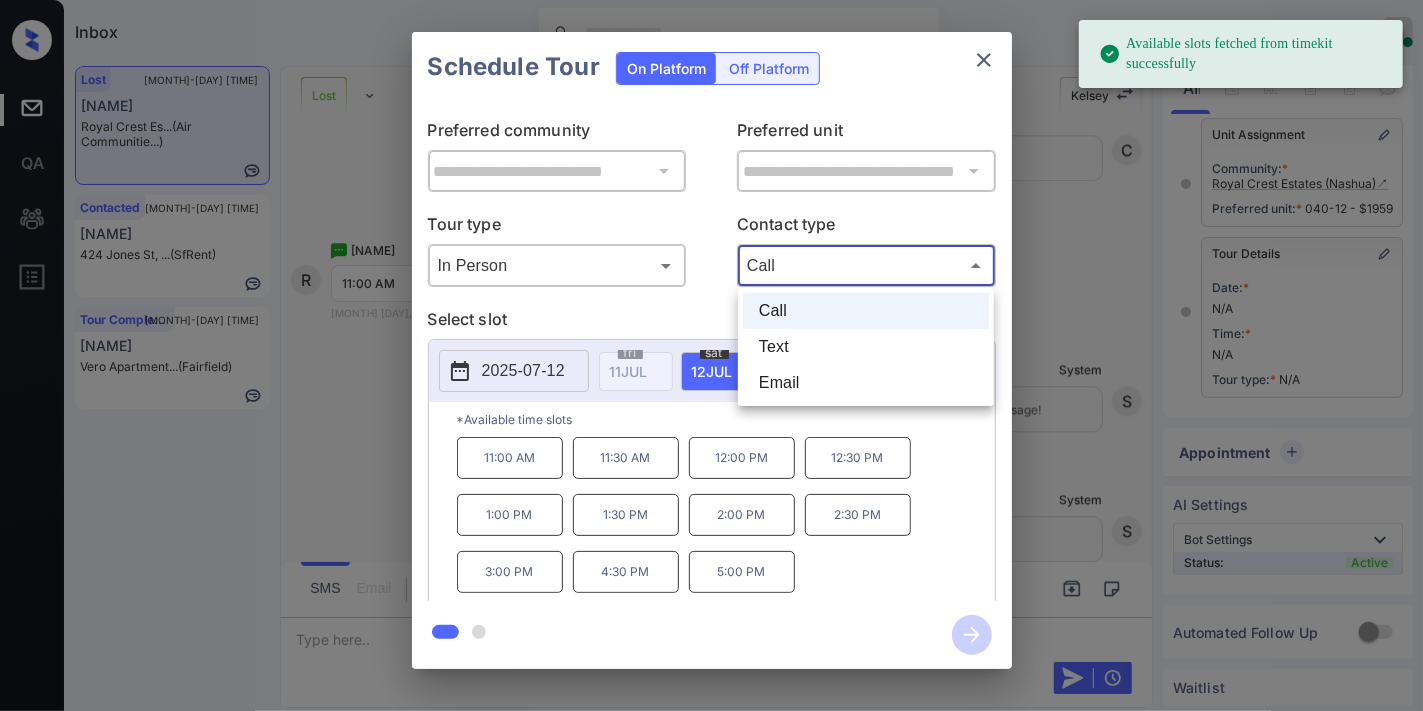 click on "Text" at bounding box center [866, 347] 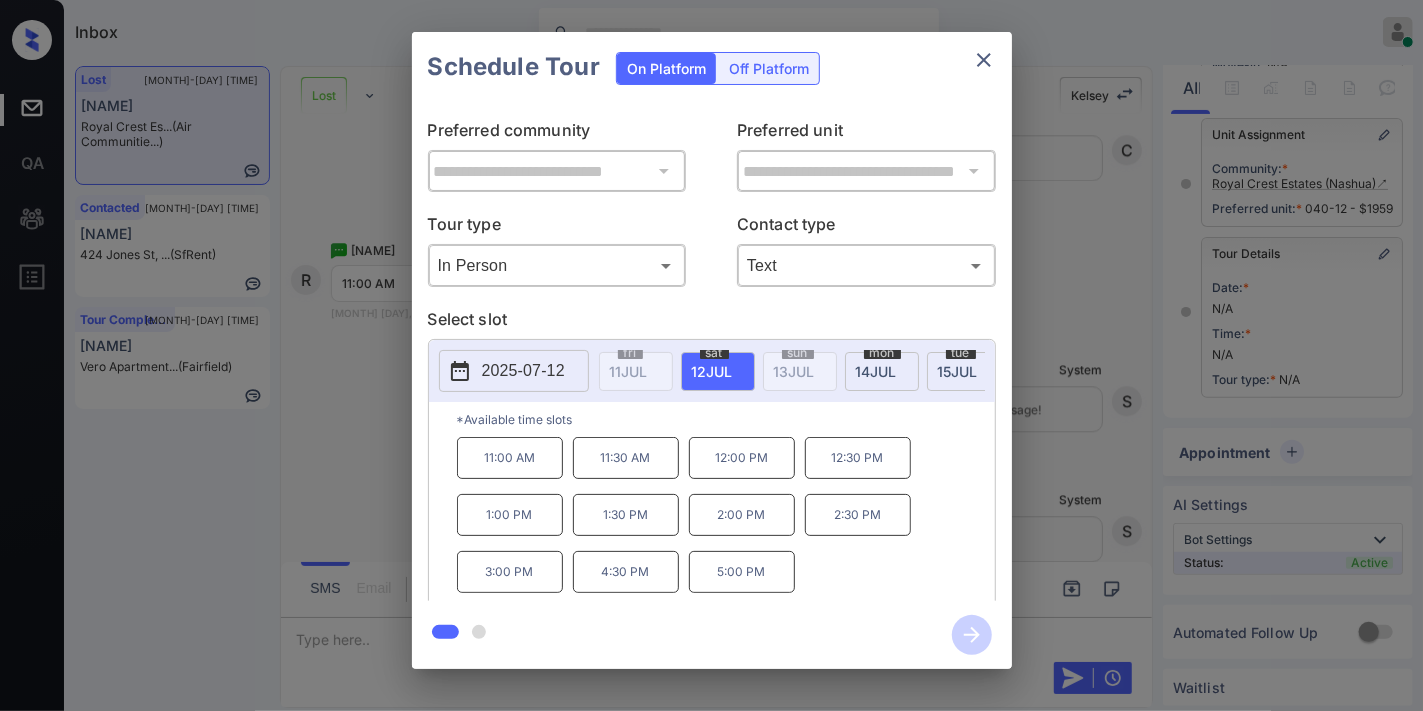 click on "11:00 AM" at bounding box center [510, 458] 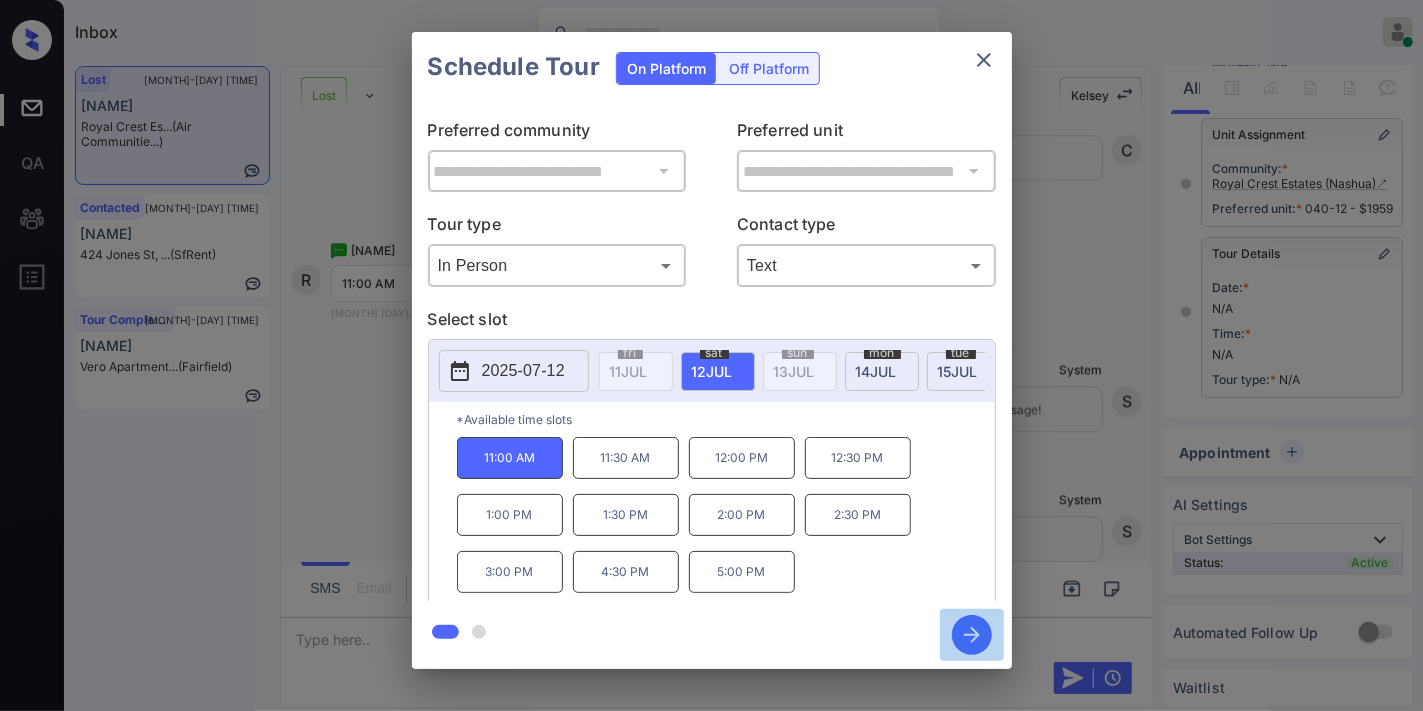 click 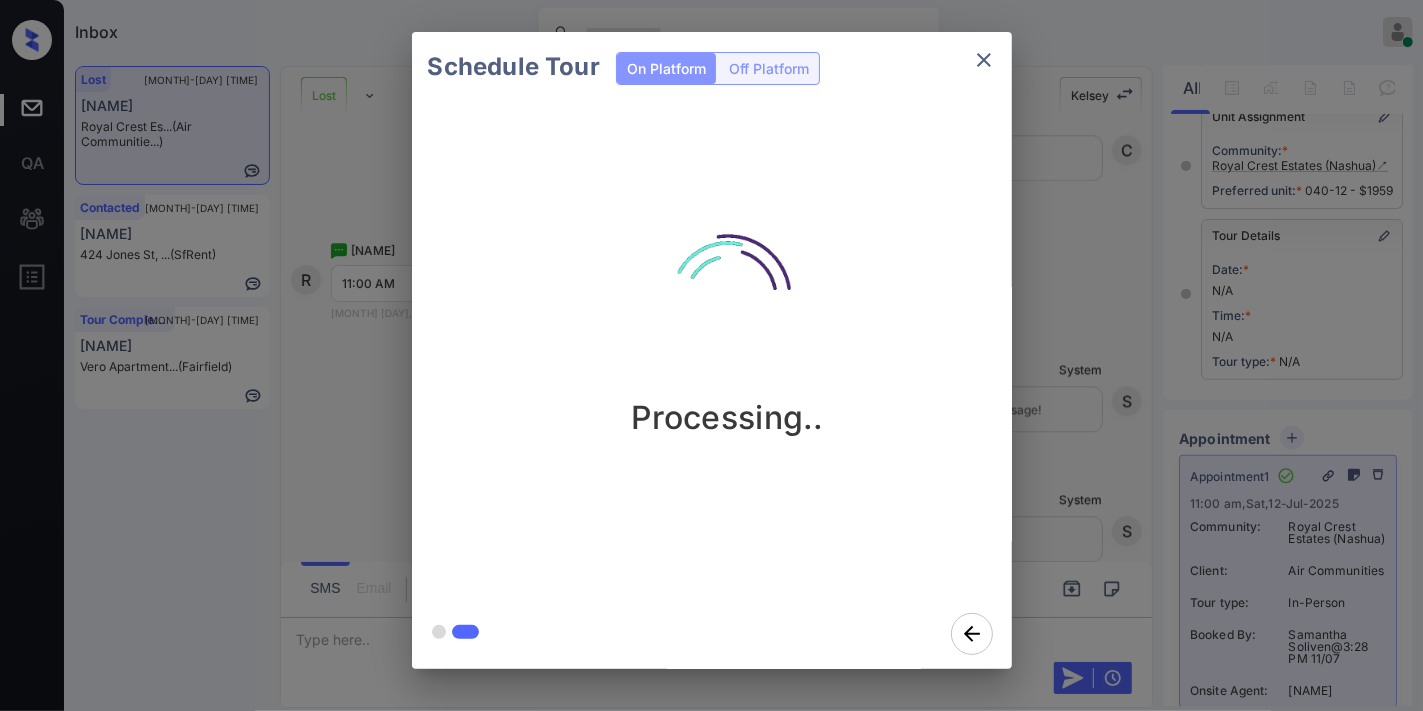 click 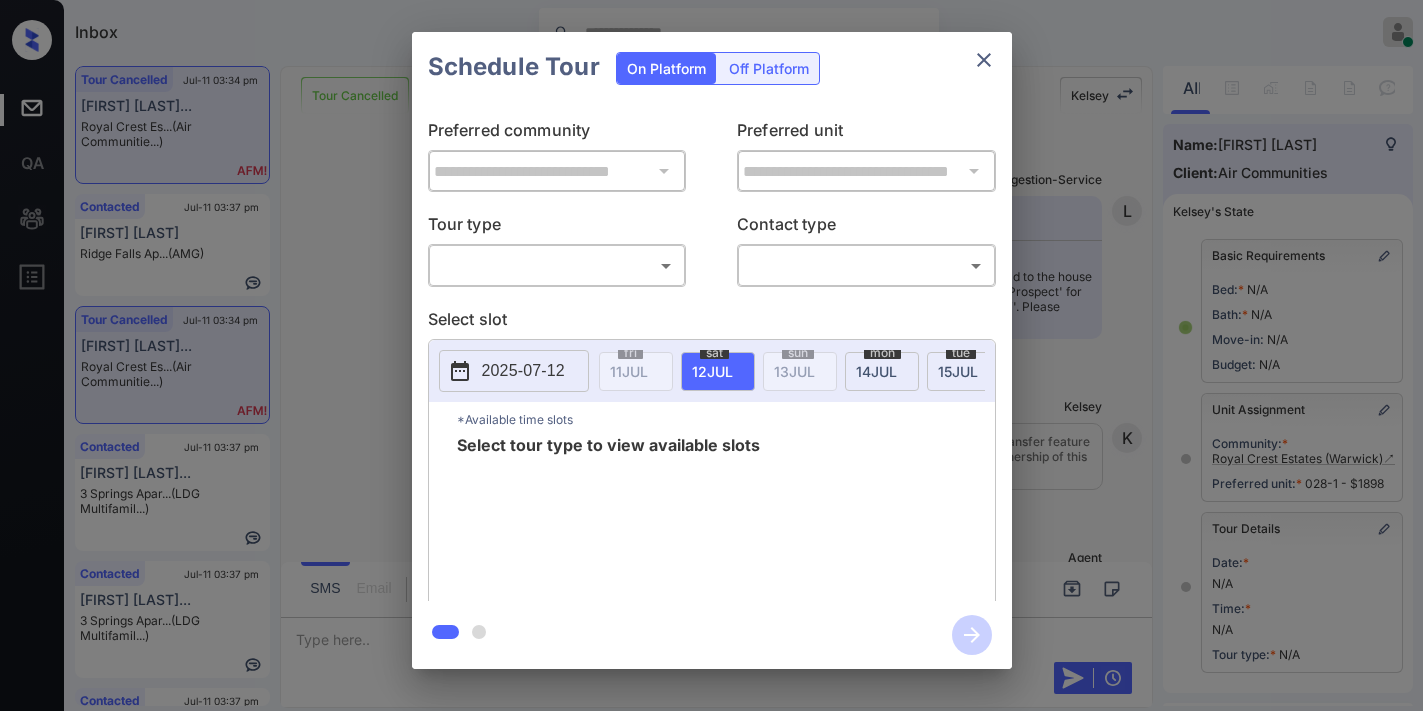 scroll, scrollTop: 0, scrollLeft: 0, axis: both 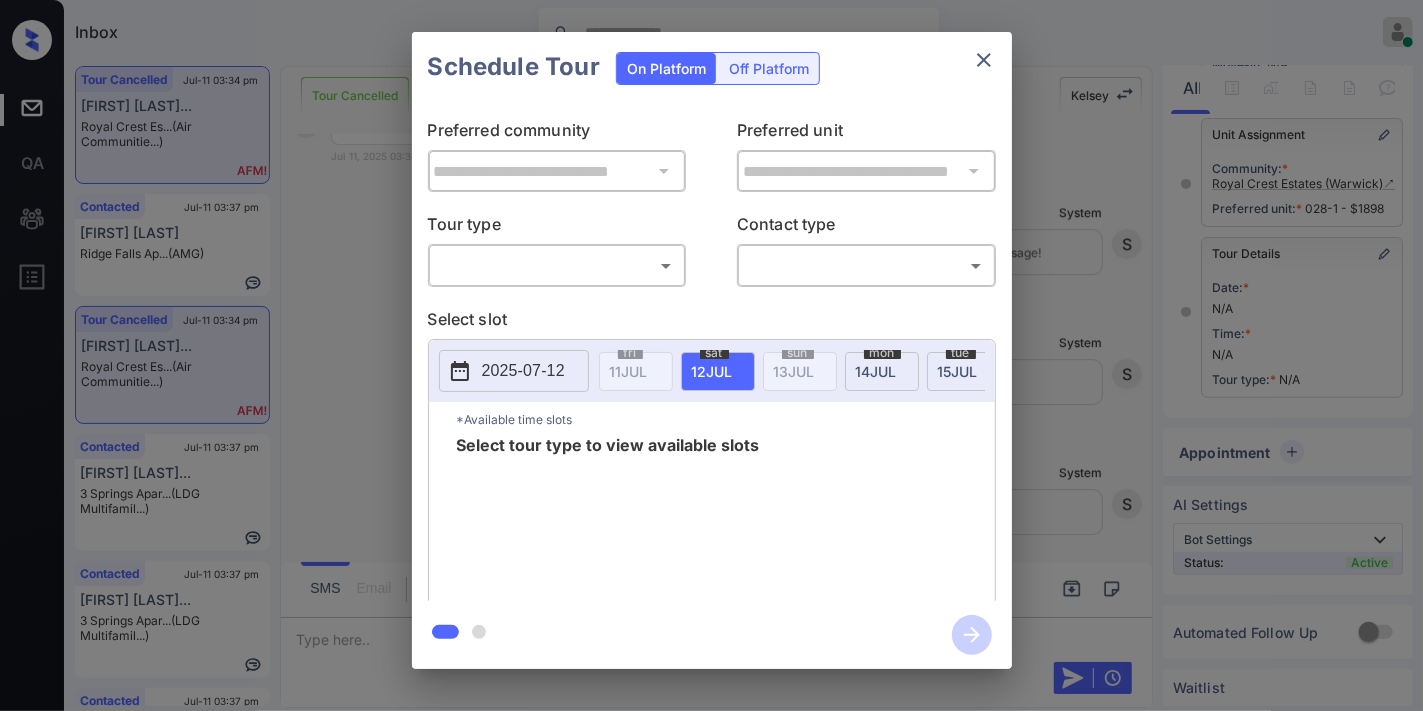 click on "Inbox Samantha Soliven Online Set yourself   offline Set yourself   on break Profile Switch to  dark  mode Sign out Tour Cancelled Jul-11 03:34 pm   nicole whittie... Royal Crest Es...  (Air Communitie...) Contacted Jul-11 03:37 pm   Jamar Mack Ridge Falls Ap...  (AMG) Tour Cancelled Jul-11 03:34 pm   nicole whittie... Royal Crest Es...  (Air Communitie...) Contacted Jul-11 03:37 pm   Rashayena Jord... 3 Springs Apar...  (LDG Multifamil...) Contacted Jul-11 03:37 pm   Rashayena Jord... 3 Springs Apar...  (LDG Multifamil...) Contacted Jul-11 03:37 pm   Jamar Mack Ridge Falls Ap...  (AMG) Tour Cancelled Lost Lead Sentiment: Angry Upon sliding the acknowledgement:  Lead will move to lost stage. * ​ SMS and call option will be set to opt out. AFM will be turned off for the lead. Kelsey New Message Lead-Ingestion-Service Notes Note: Jun 12, 2025 07:09 am L New Message Kelsey Due to the activation of disableLeadTransfer feature flag, Kelsey will no longer transfer ownership of this CRM guest card K New Message A" at bounding box center [711, 355] 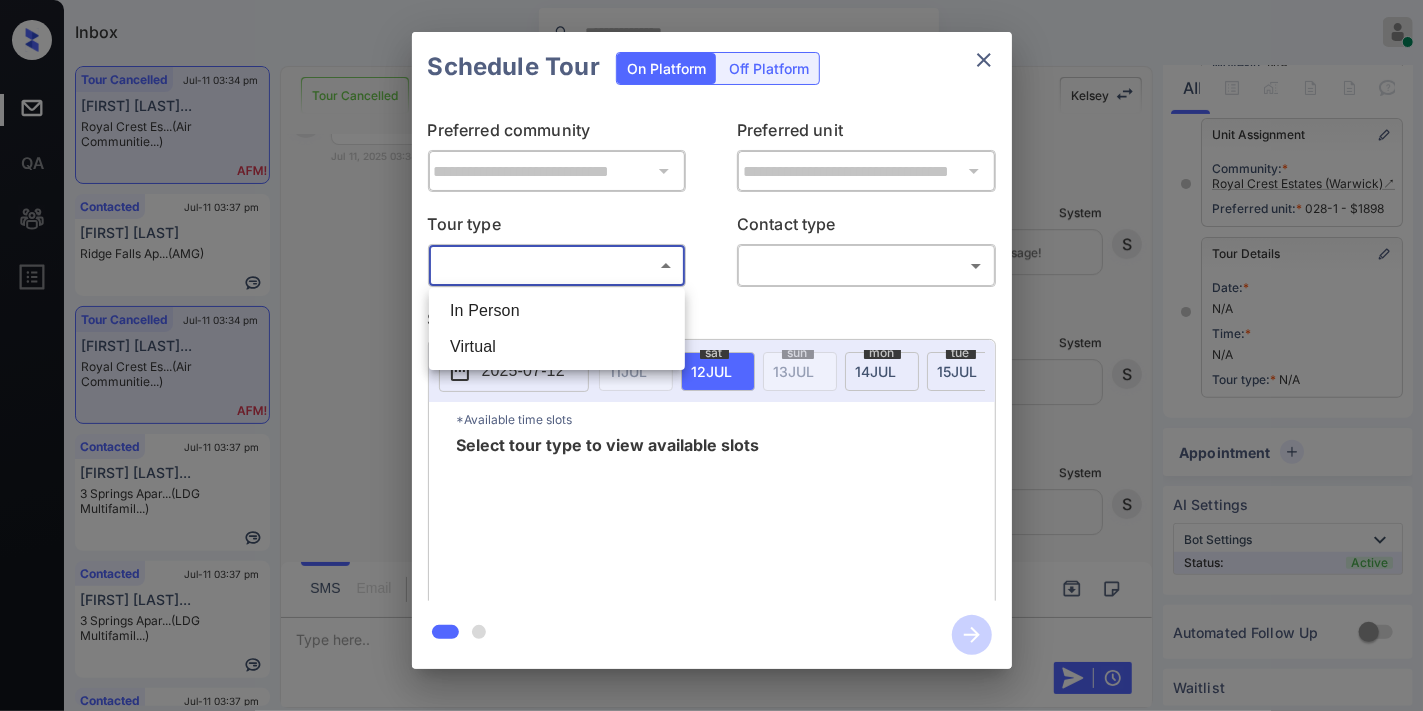 click on "In Person" at bounding box center (557, 311) 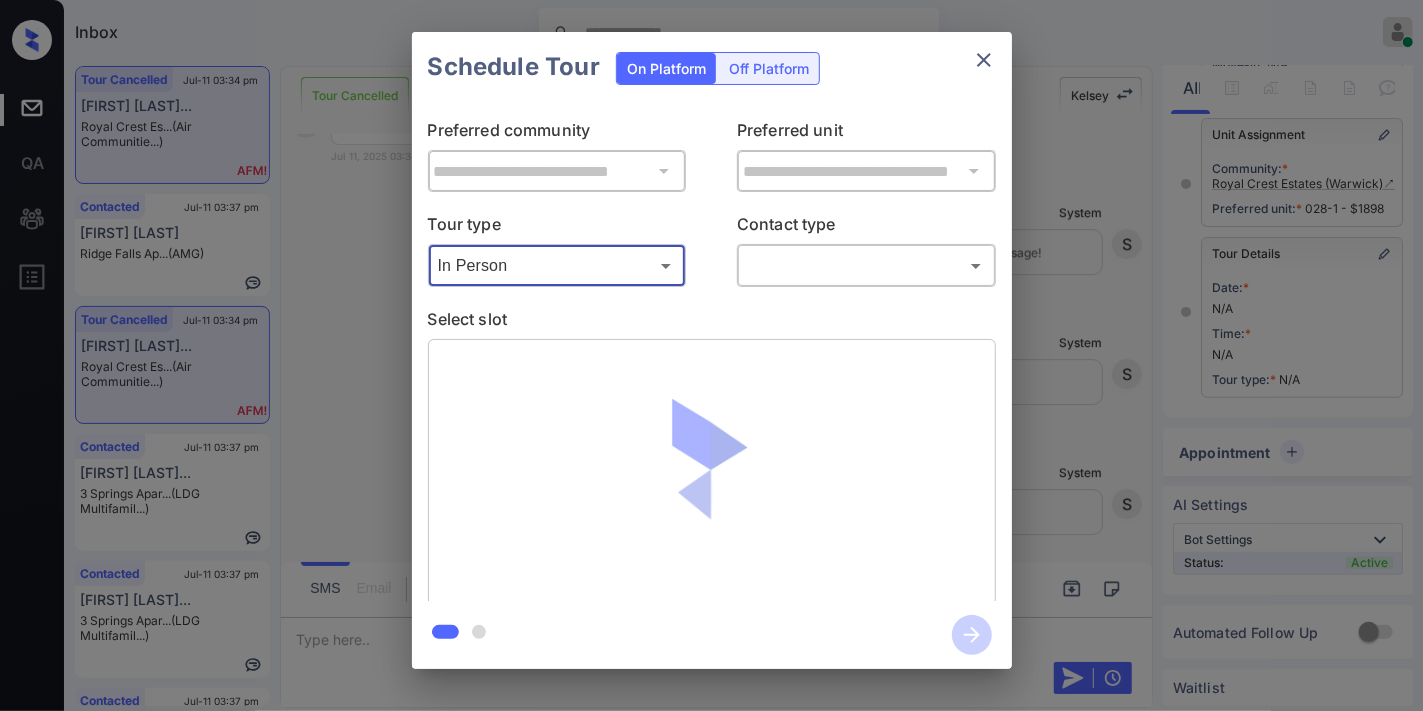 click on "Inbox Samantha Soliven Online Set yourself   offline Set yourself   on break Profile Switch to  dark  mode Sign out Tour Cancelled Jul-11 03:34 pm   nicole whittie... Royal Crest Es...  (Air Communitie...) Contacted Jul-11 03:37 pm   Jamar Mack Ridge Falls Ap...  (AMG) Tour Cancelled Jul-11 03:34 pm   nicole whittie... Royal Crest Es...  (Air Communitie...) Contacted Jul-11 03:37 pm   Rashayena Jord... 3 Springs Apar...  (LDG Multifamil...) Contacted Jul-11 03:37 pm   Rashayena Jord... 3 Springs Apar...  (LDG Multifamil...) Contacted Jul-11 03:37 pm   Jamar Mack Ridge Falls Ap...  (AMG) Tour Cancelled Lost Lead Sentiment: Angry Upon sliding the acknowledgement:  Lead will move to lost stage. * ​ SMS and call option will be set to opt out. AFM will be turned off for the lead. Kelsey New Message Lead-Ingestion-Service Notes Note: Jun 12, 2025 07:09 am L New Message Kelsey Due to the activation of disableLeadTransfer feature flag, Kelsey will no longer transfer ownership of this CRM guest card K New Message A" at bounding box center [711, 355] 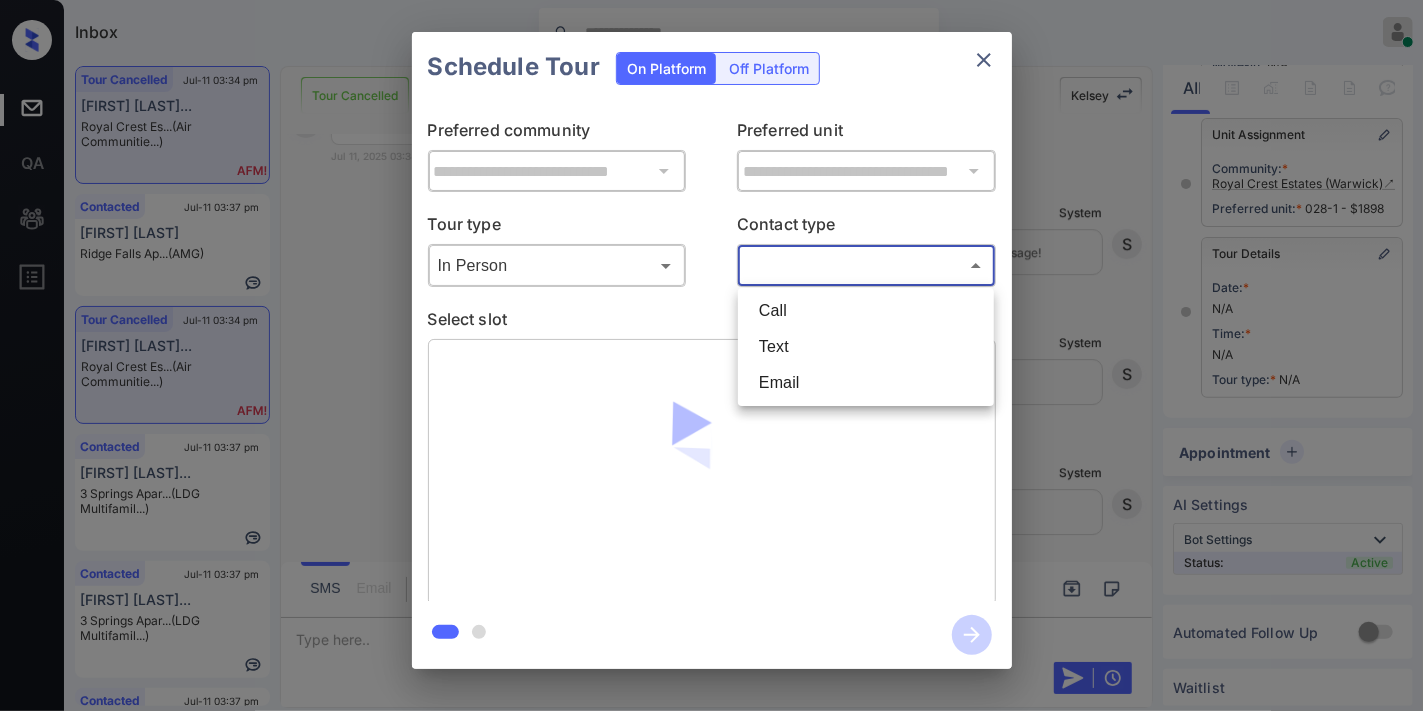 click on "Text" at bounding box center [866, 347] 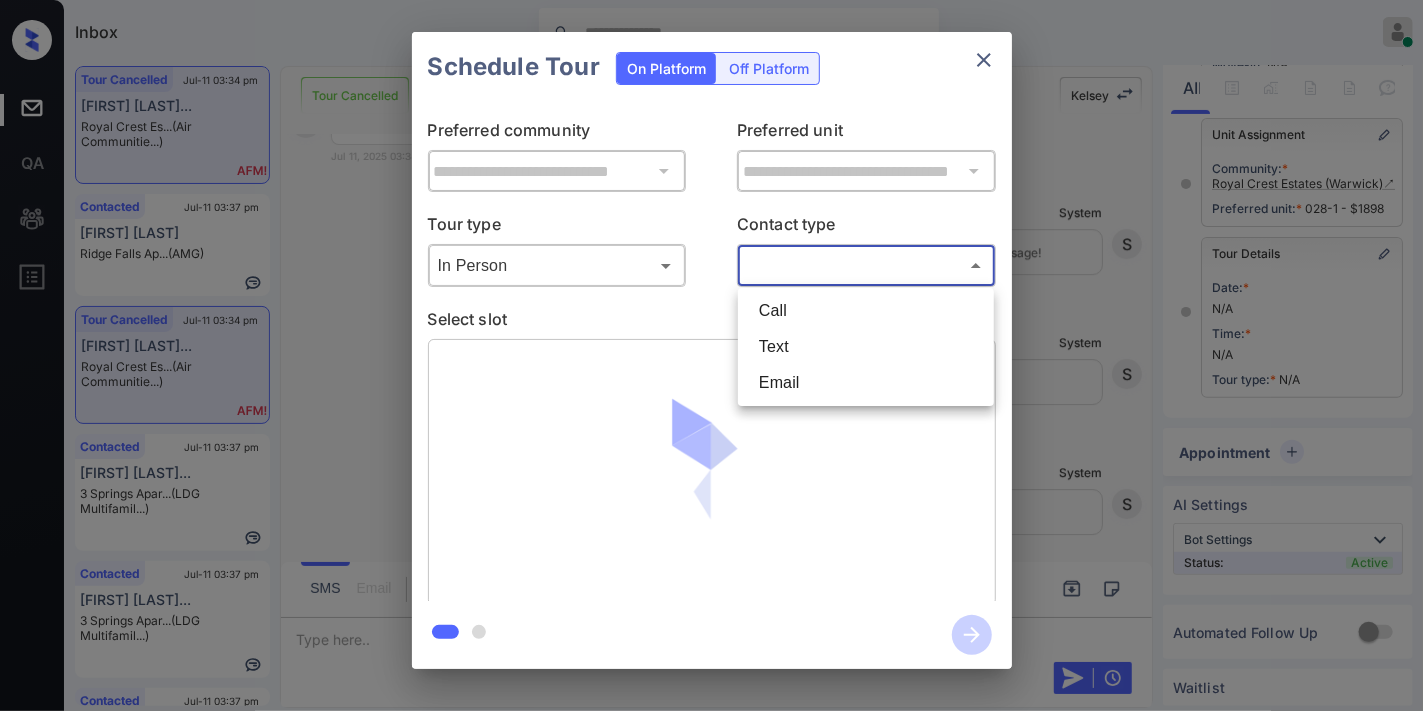 type on "****" 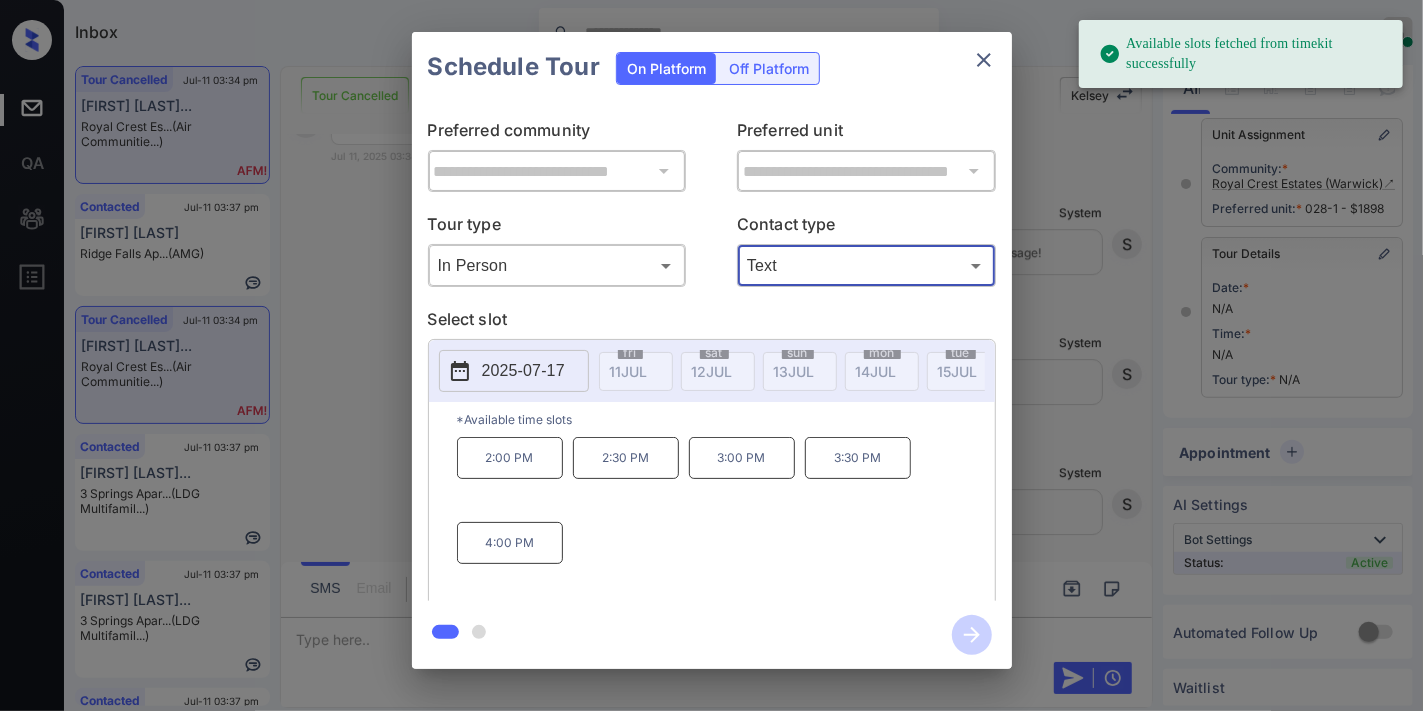 click on "2025-07-17" at bounding box center [523, 371] 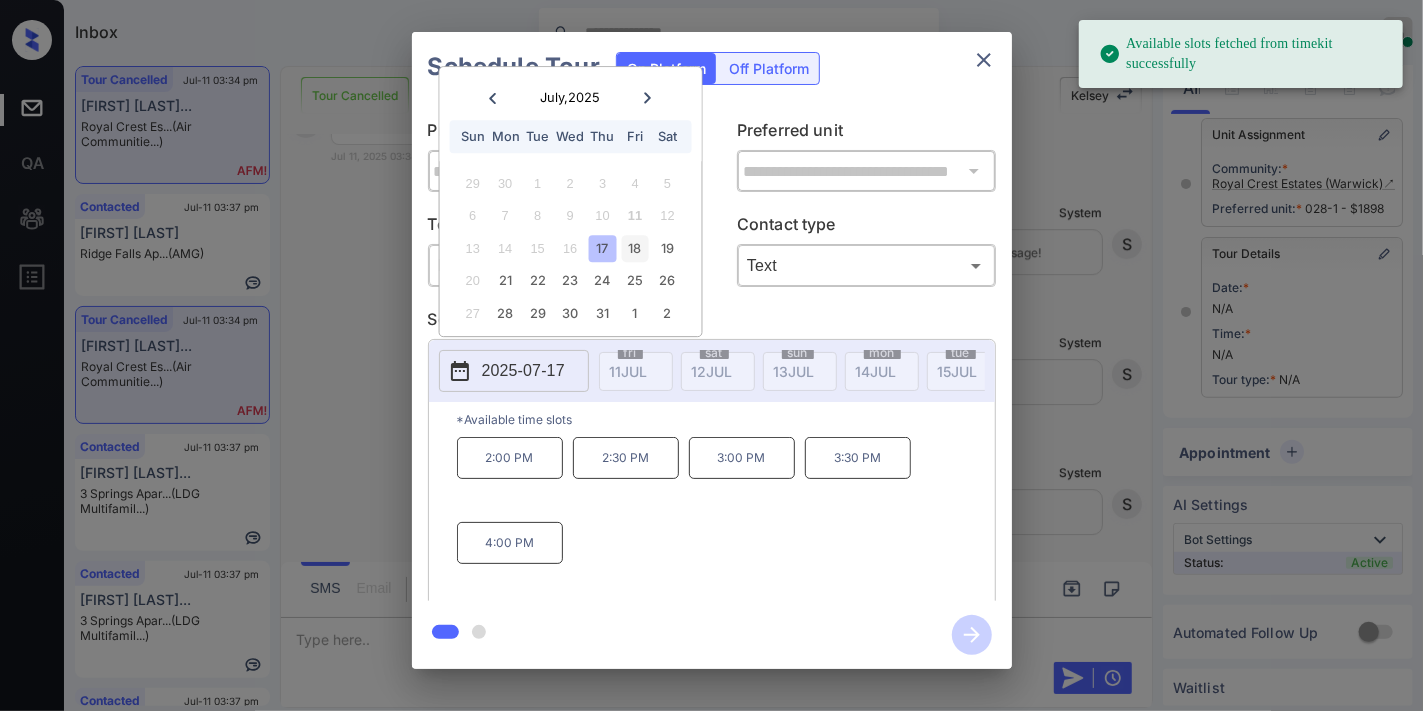 click on "18" at bounding box center [635, 248] 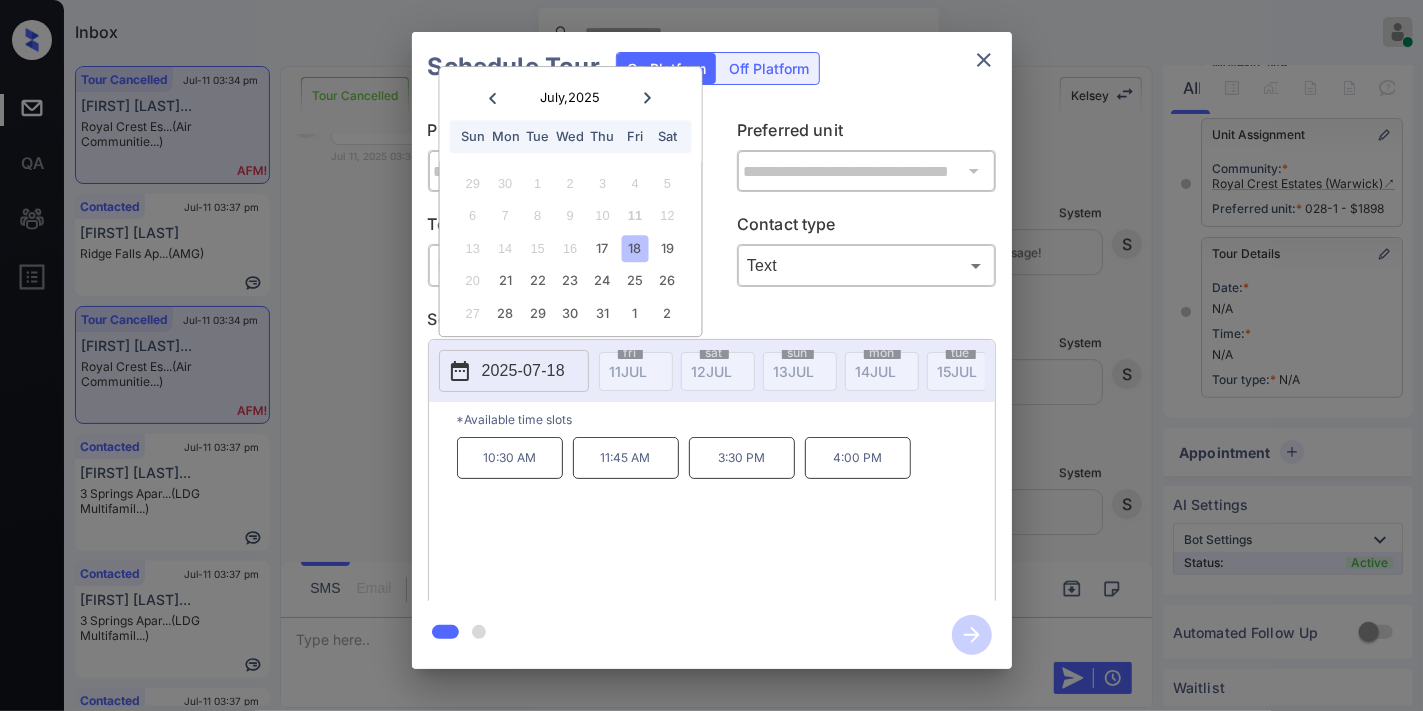 click on "4:00 PM" at bounding box center (858, 458) 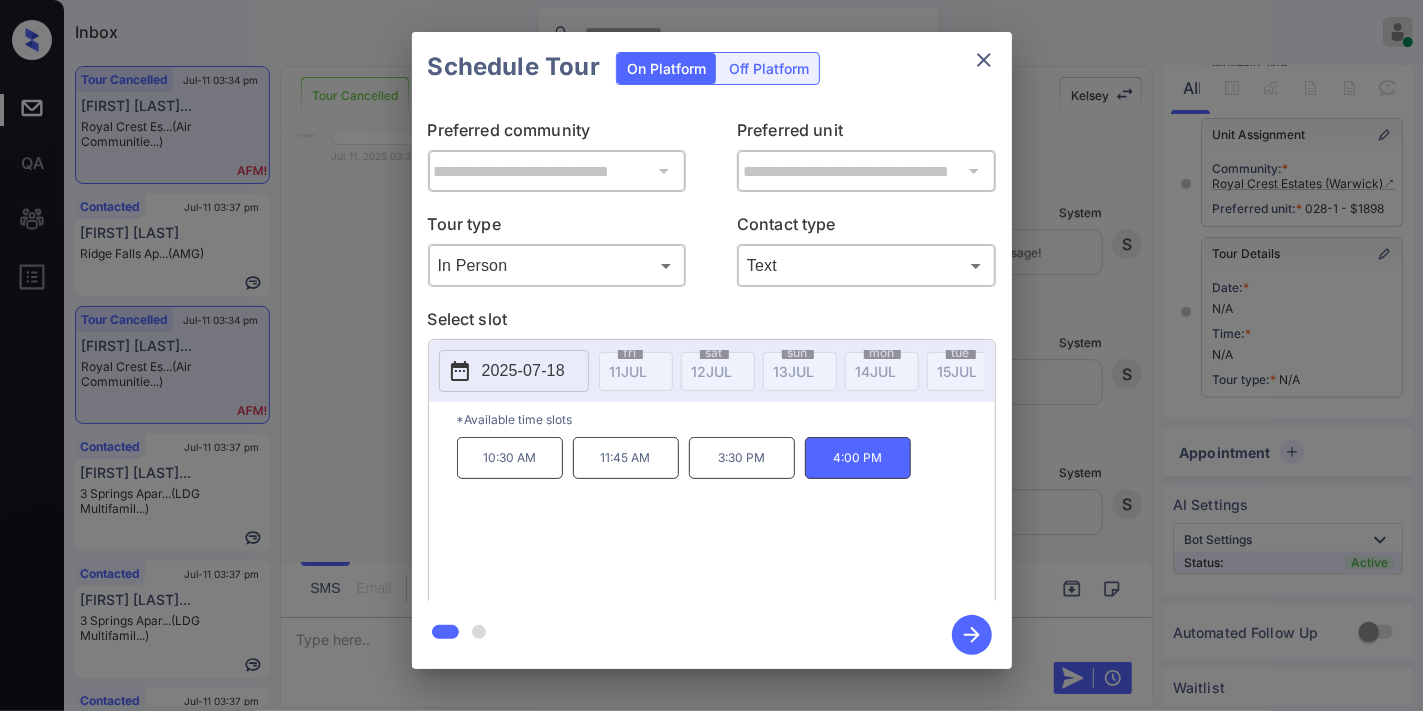 click 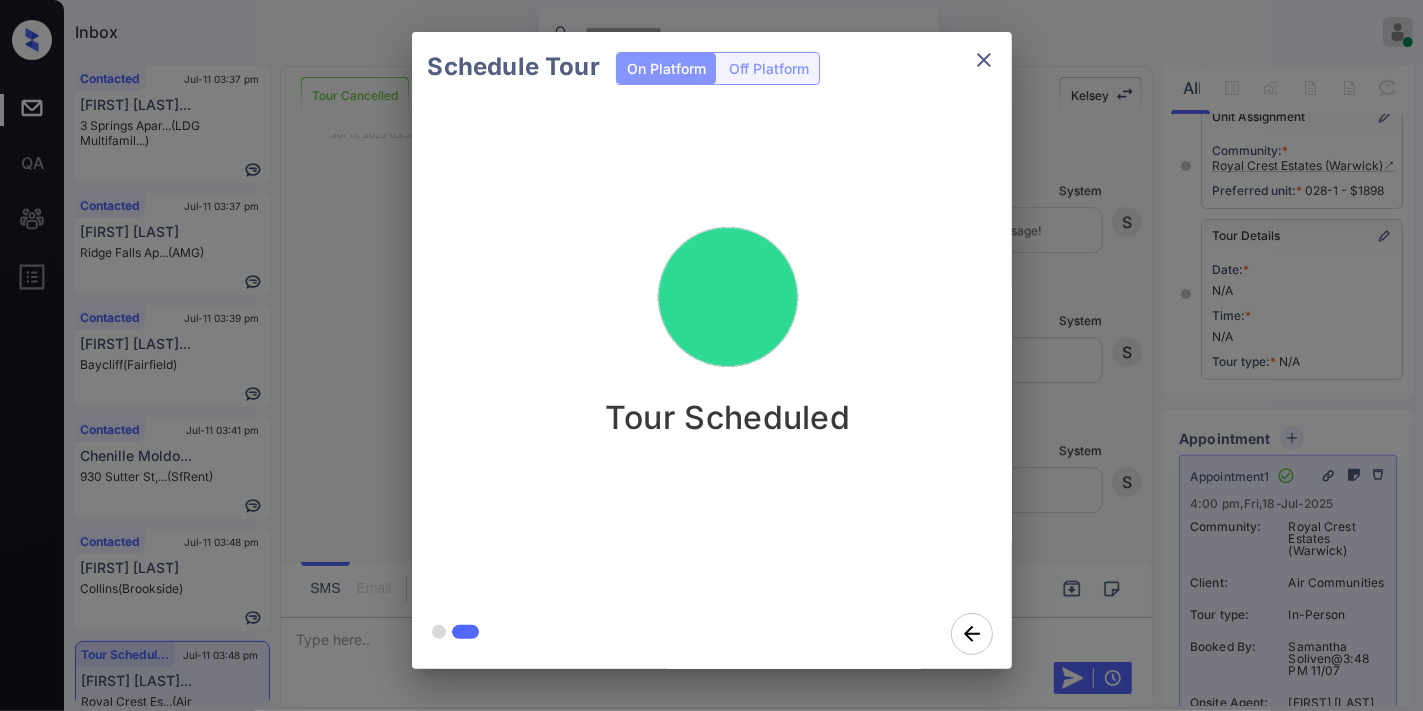 click at bounding box center [984, 60] 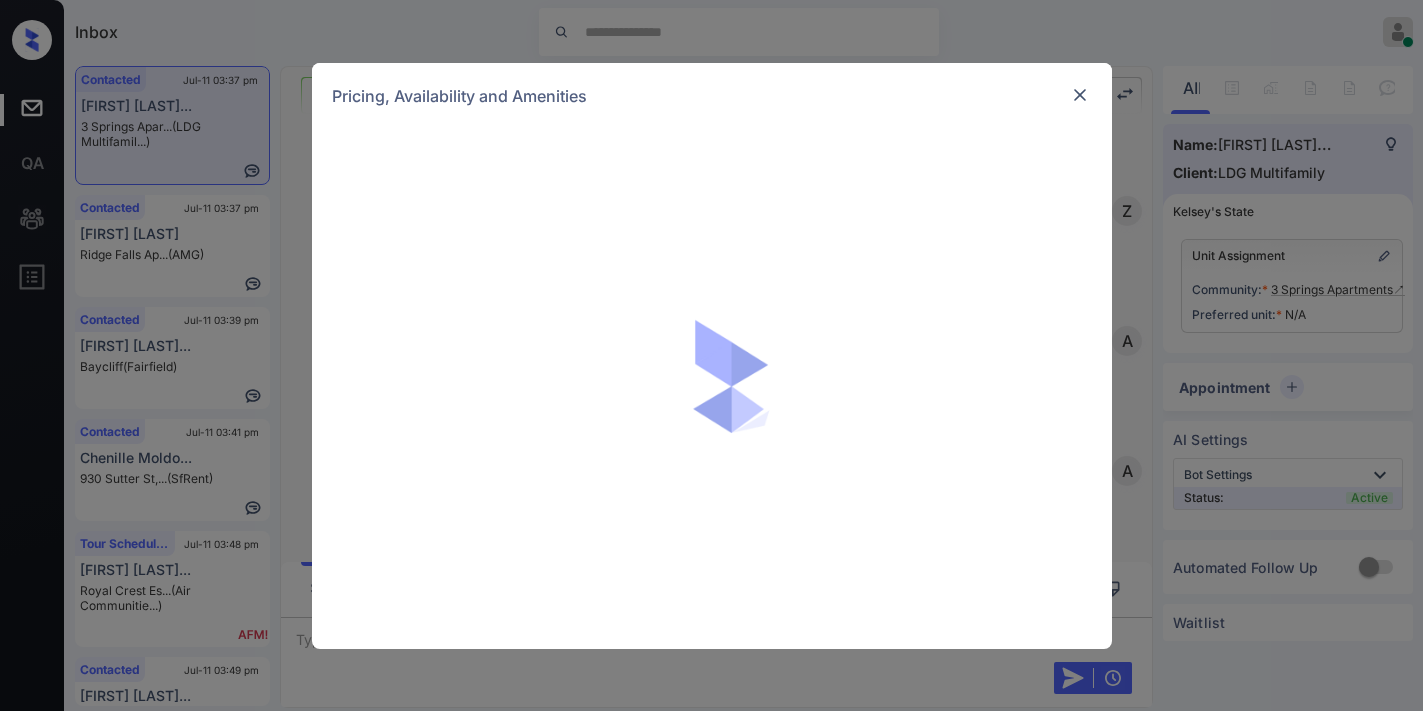 scroll, scrollTop: 0, scrollLeft: 0, axis: both 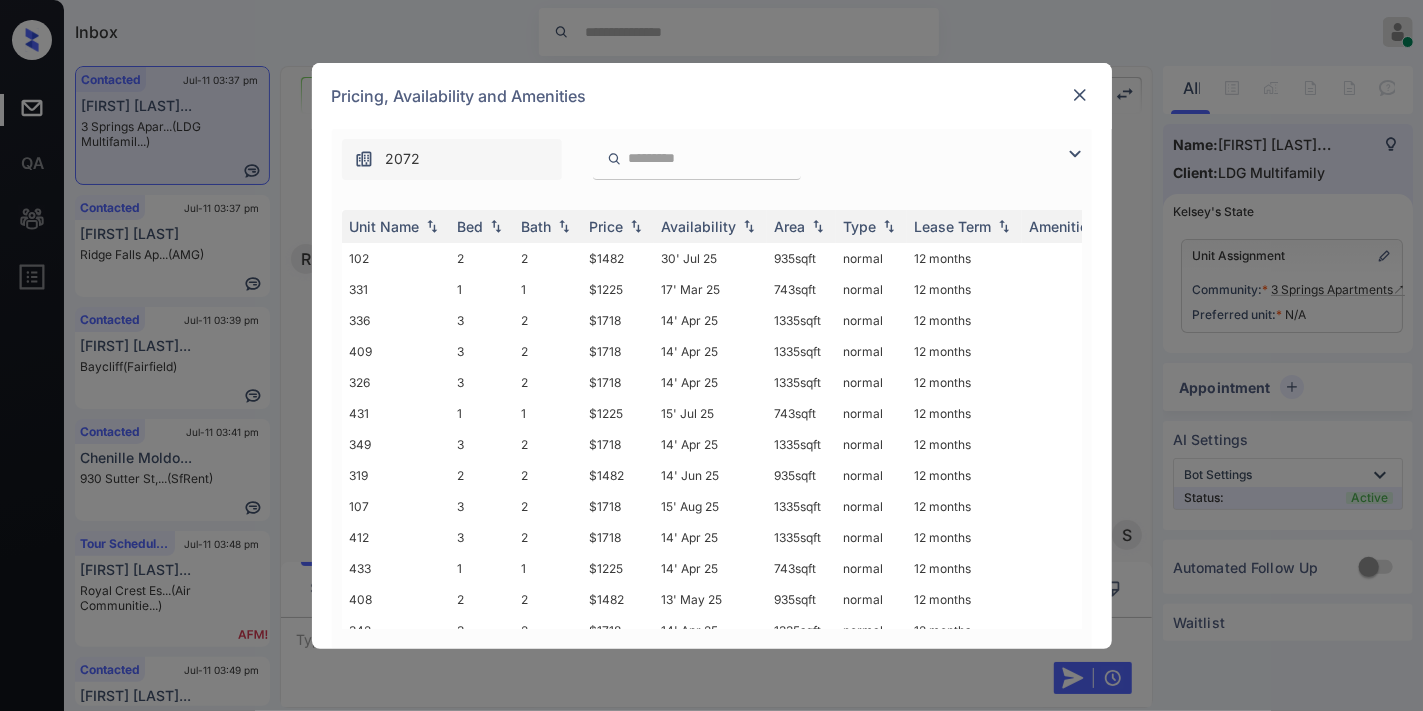 click on "Price" at bounding box center (618, 226) 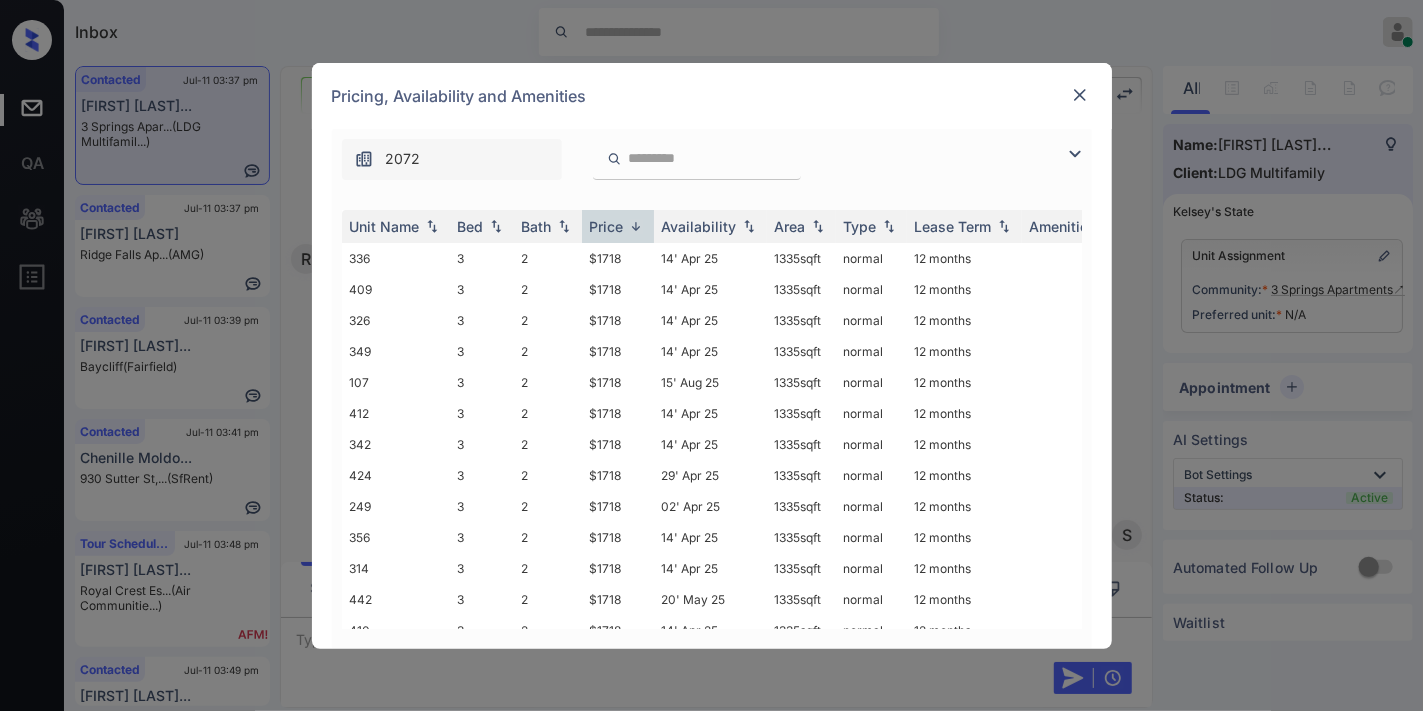 click on "Price" at bounding box center (618, 226) 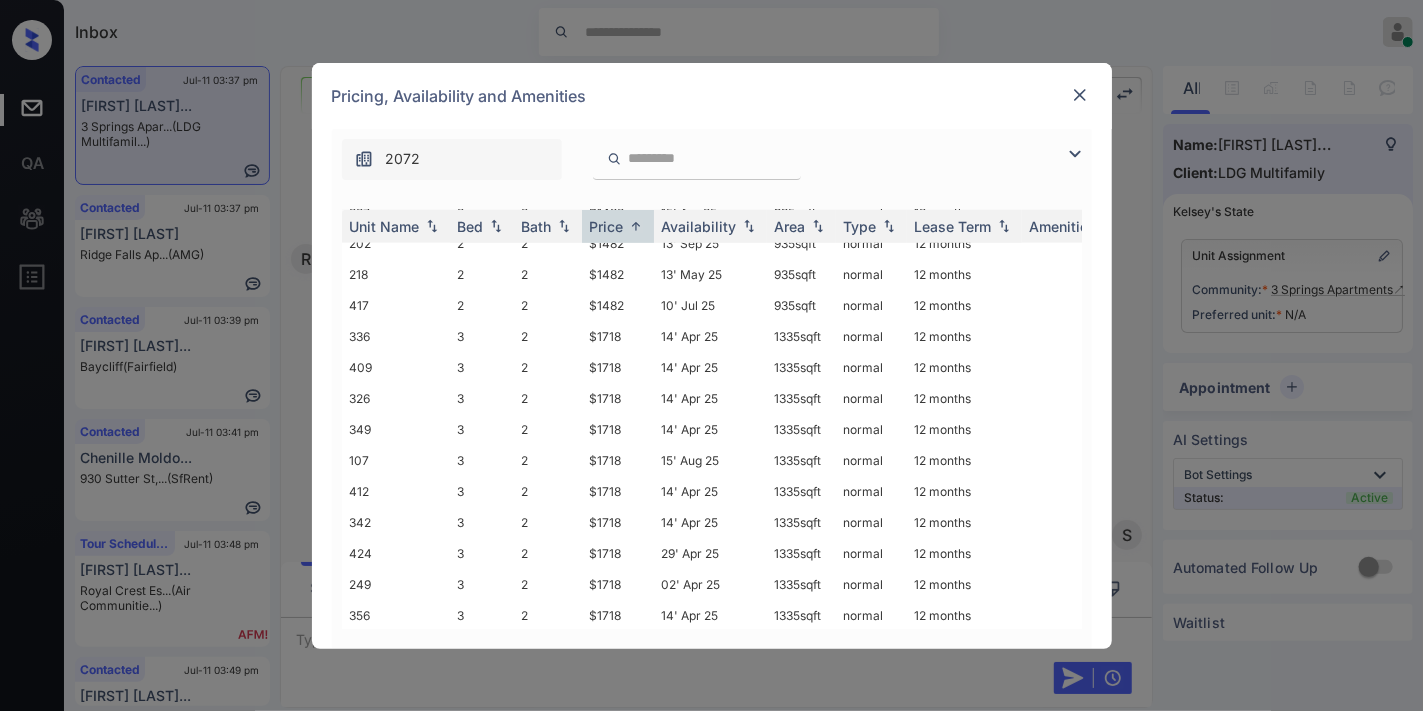 scroll, scrollTop: 998, scrollLeft: 0, axis: vertical 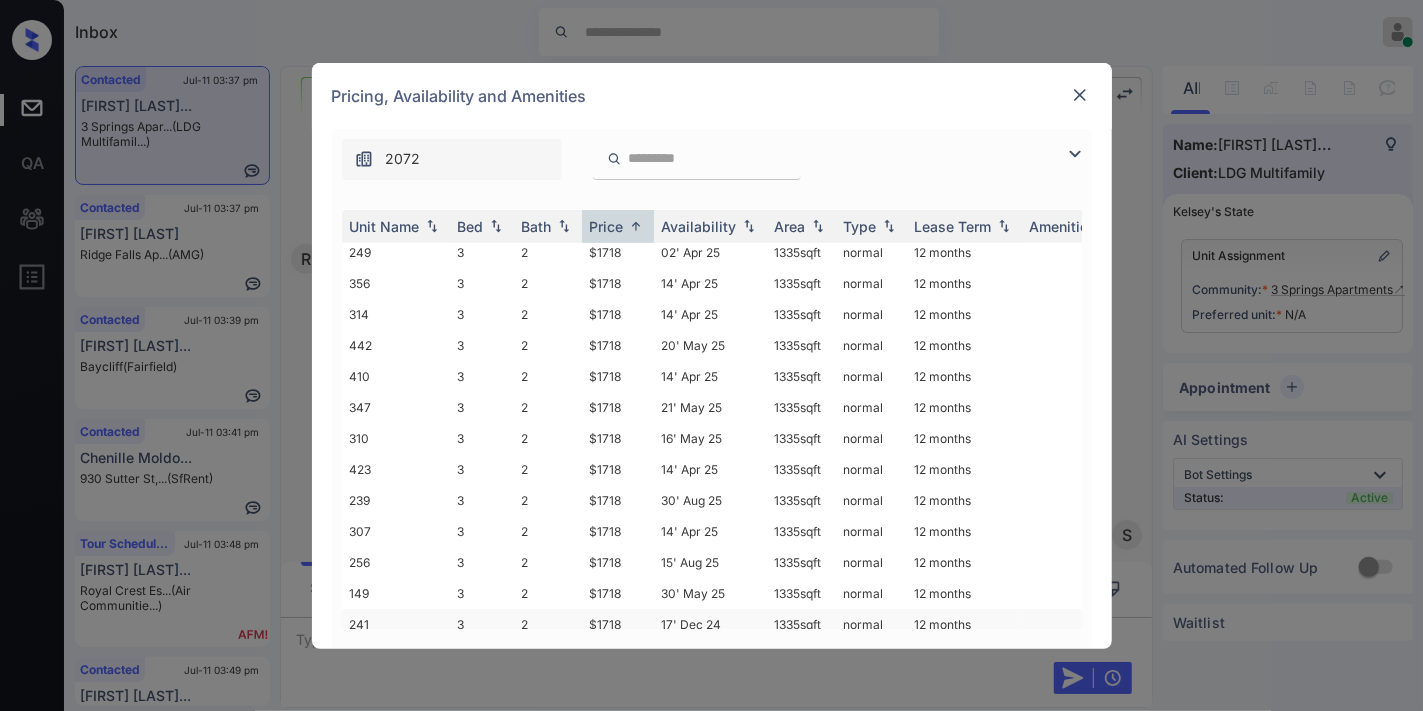 click on "$1718" at bounding box center [618, 624] 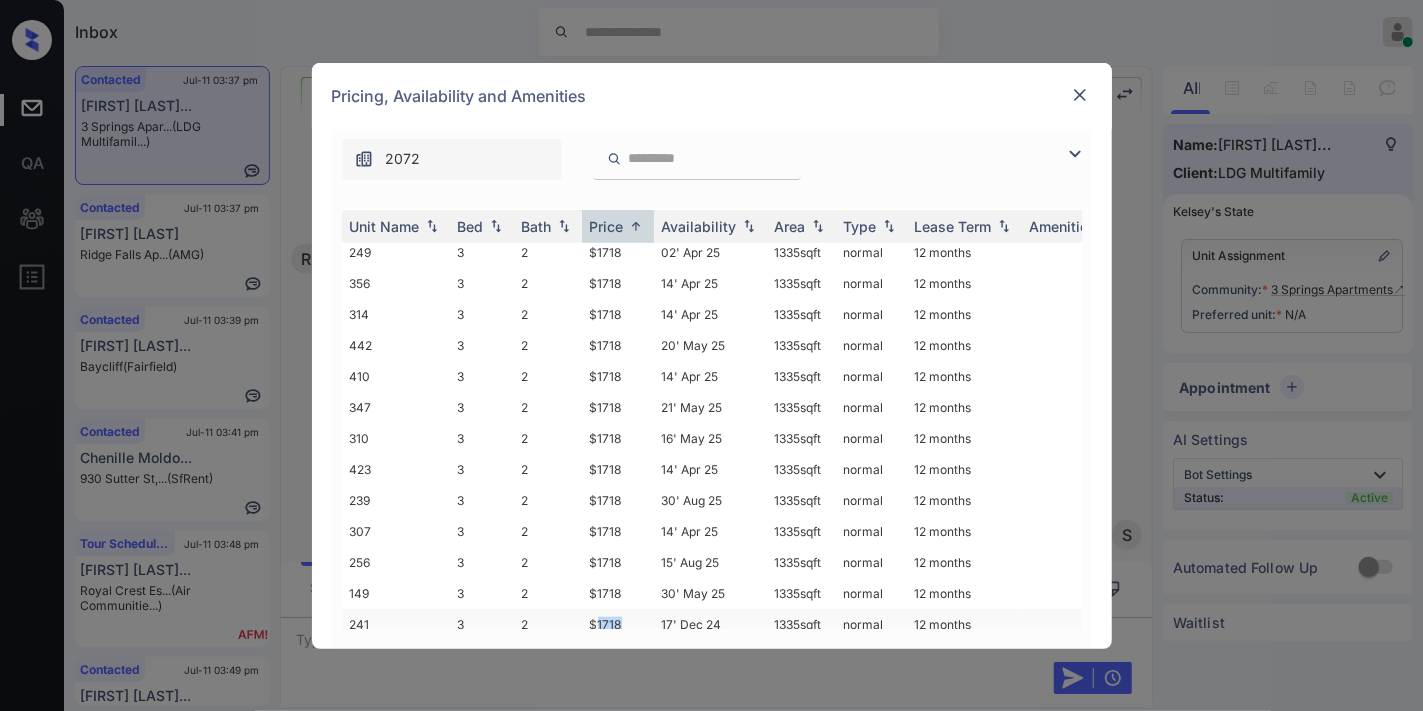 click on "$1718" at bounding box center (618, 624) 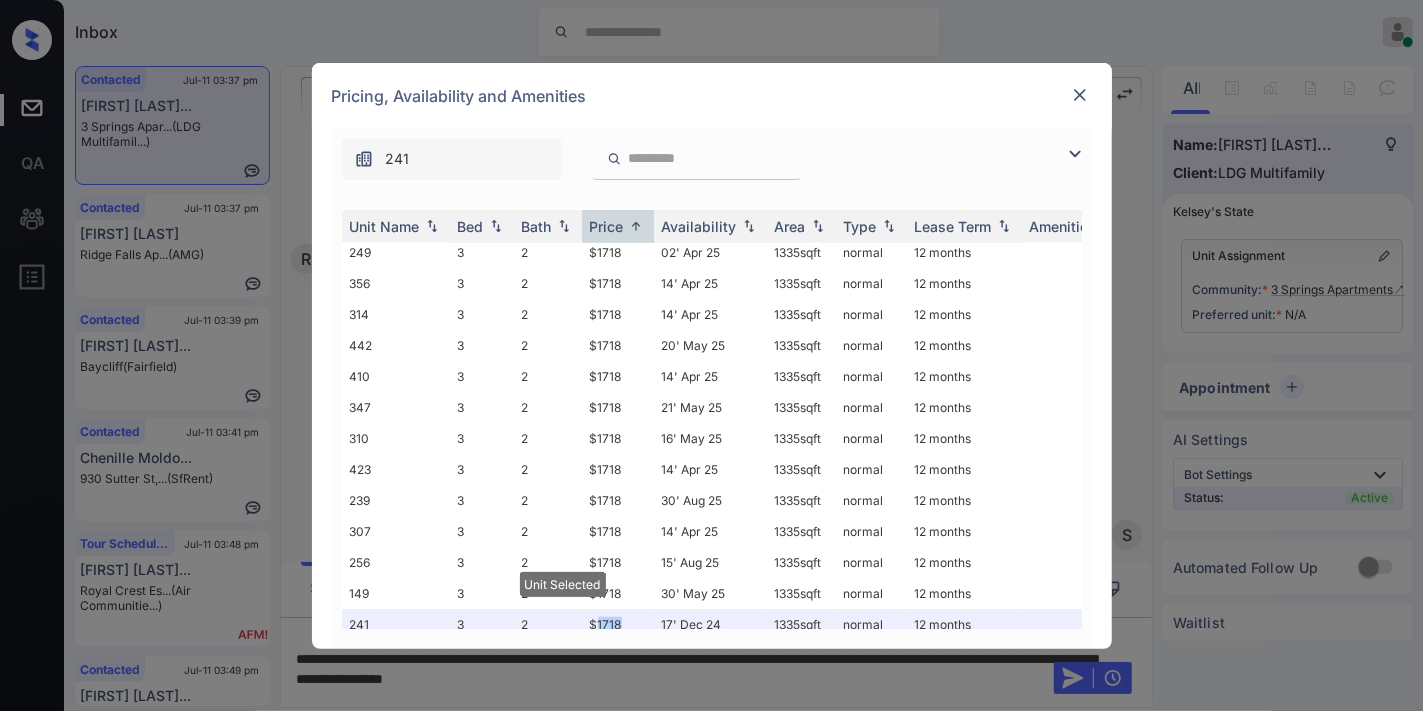 click at bounding box center [1080, 95] 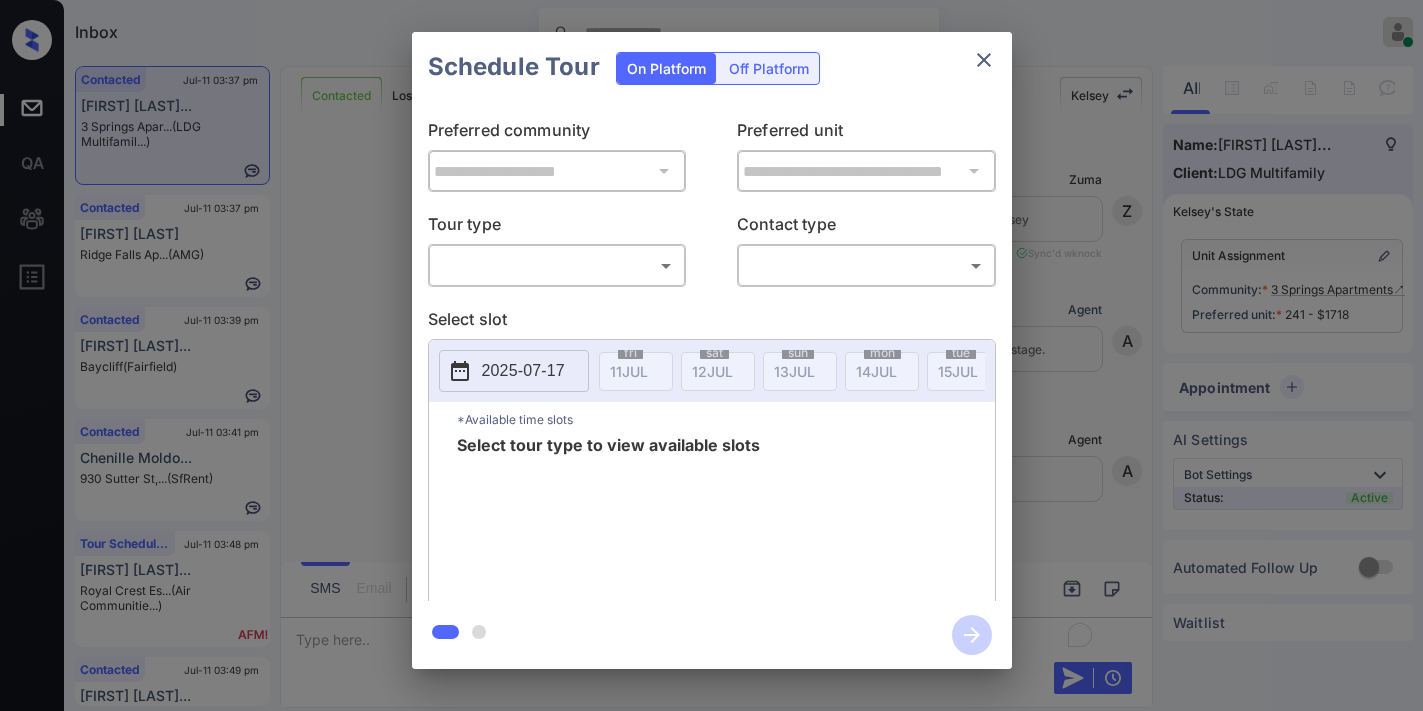 scroll, scrollTop: 0, scrollLeft: 0, axis: both 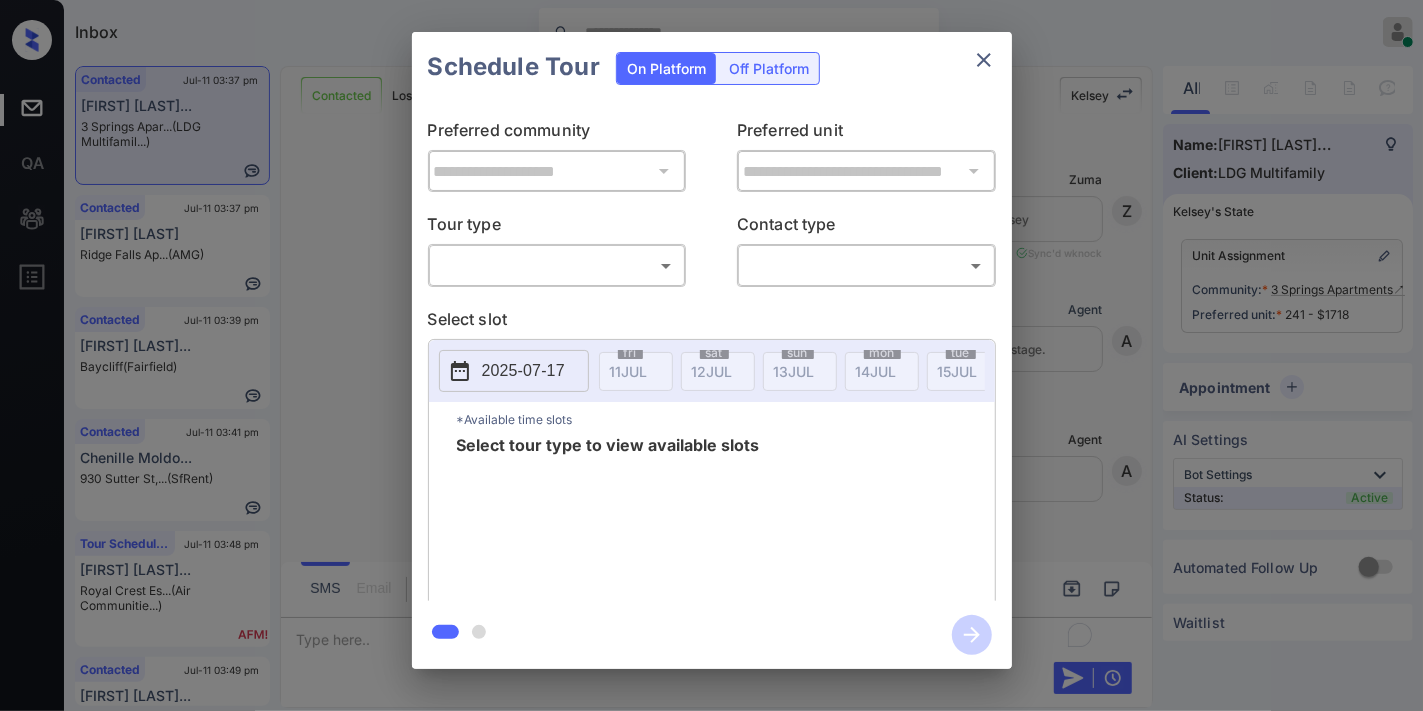 click on "Inbox Samantha Soliven Online Set yourself   offline Set yourself   on break Profile Switch to  dark  mode Sign out Contacted Jul-11 03:37 pm   Rashayena Jord... 3 Springs Apar...  (LDG Multifamil...) Contacted Jul-11 03:37 pm   Jamar Mack Ridge Falls Ap...  (AMG) Contacted Jul-11 03:39 pm   Damilola Olasu... Baycliff  (Fairfield) Contacted Jul-11 03:41 pm   Chenille Moldo... 930 Sutter St,...  (SfRent) Tour Scheduled Jul-11 03:48 pm   nicole whittie... Royal Crest Es...  (Air Communitie...) Contacted Jul-11 03:49 pm   Jonathan Stewa... Boulder Creek  (Raintree Partn...) Contacted Lost Lead Sentiment: Angry Upon sliding the acknowledgement:  Lead will move to lost stage. * ​ SMS and call option will be set to opt out. AFM will be turned off for the lead. Kelsey New Message Zuma Lead transferred to leasing agent: kelsey Jul 06, 2025 07:20 pm  Sync'd w  knock Z New Message Agent Lead created via webhook in Inbound stage. Jul 06, 2025 07:20 pm A New Message Agent AFM Request sent to Kelsey. A New Message From:" at bounding box center (711, 355) 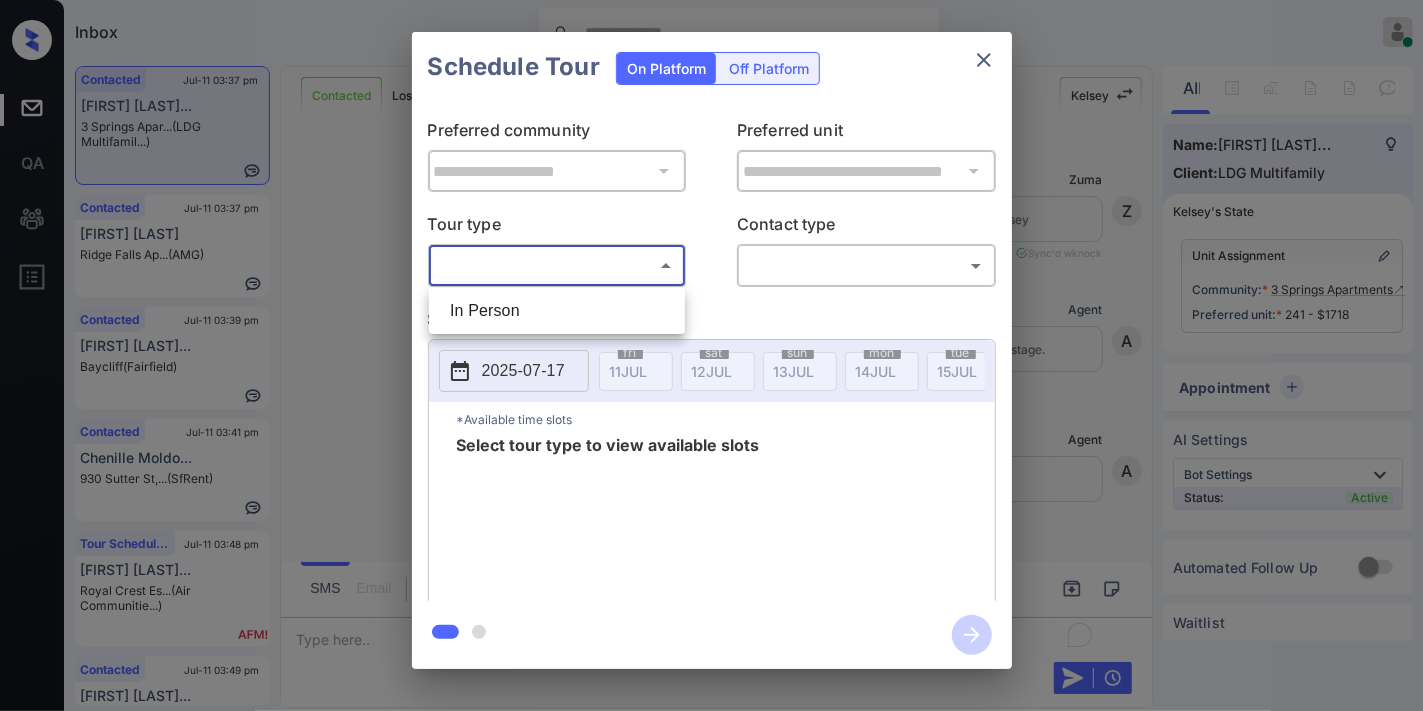 scroll, scrollTop: 4305, scrollLeft: 0, axis: vertical 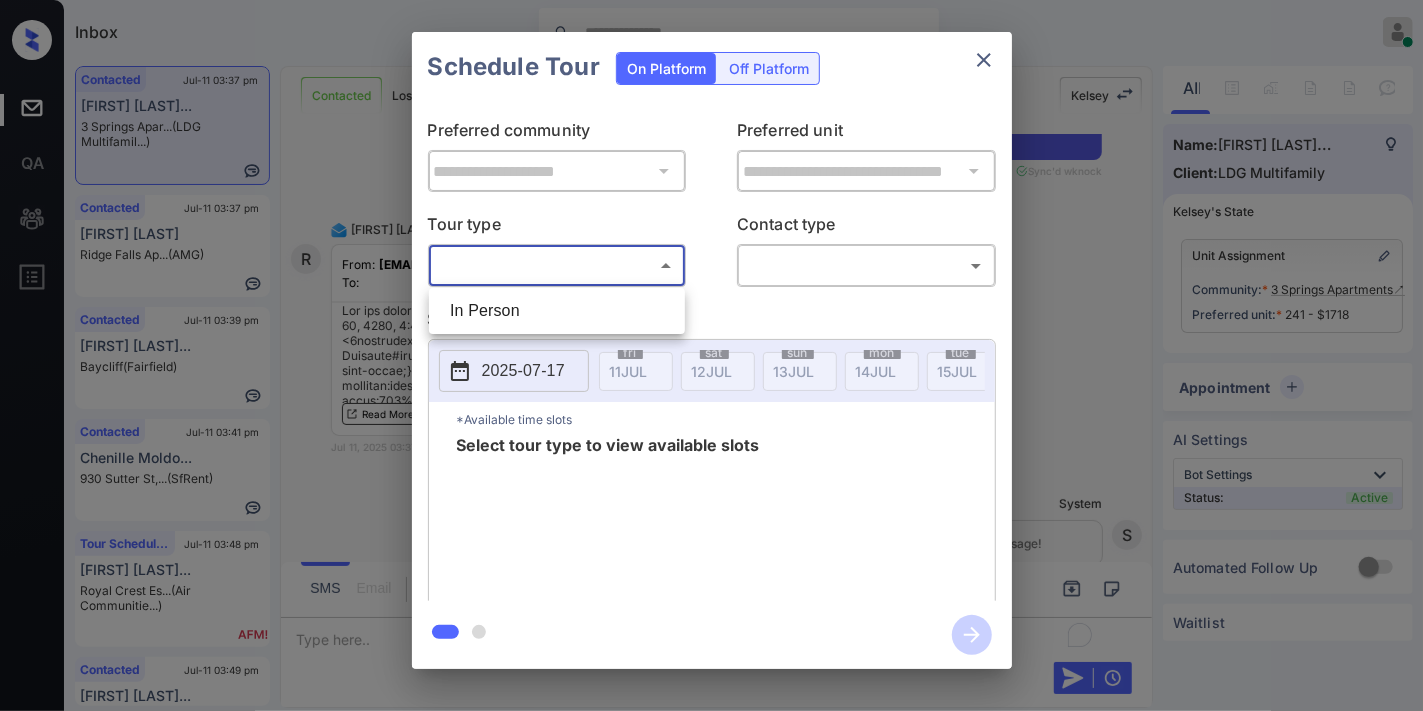 click on "In Person" at bounding box center [557, 311] 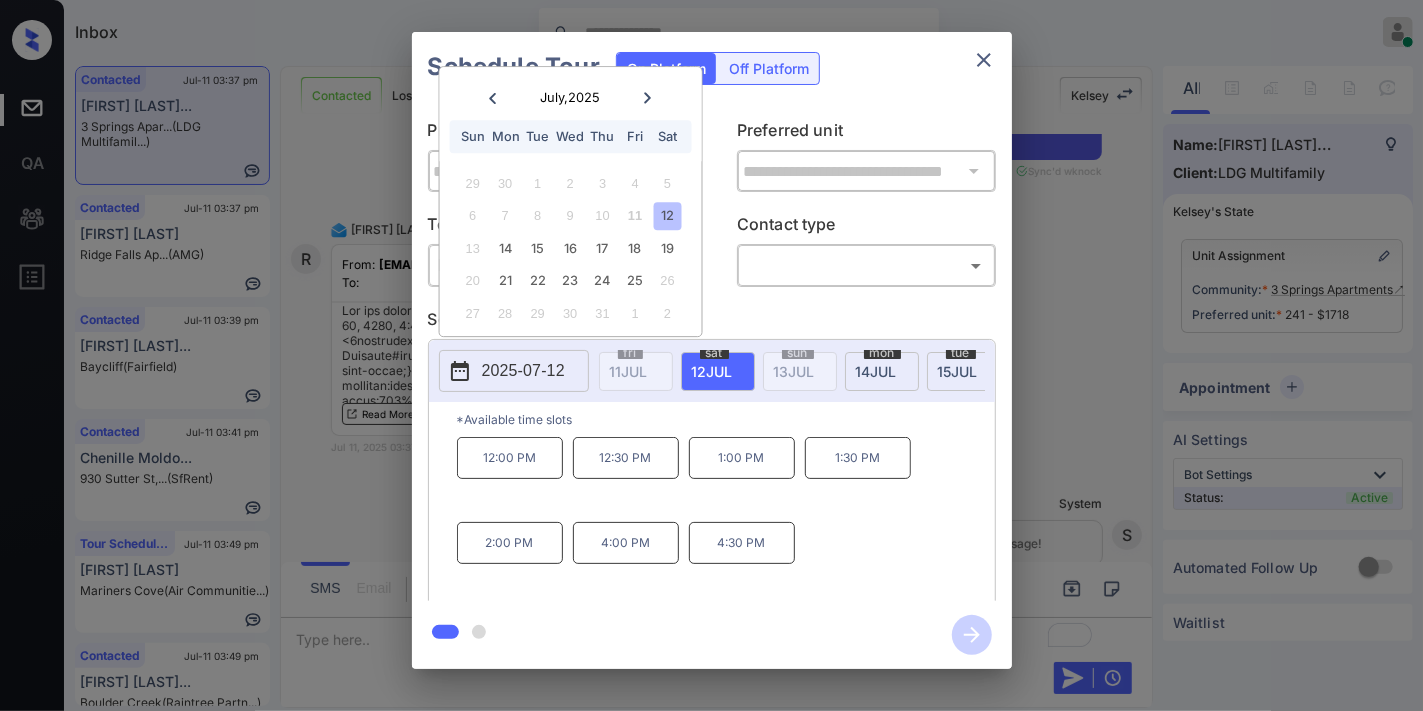 click 